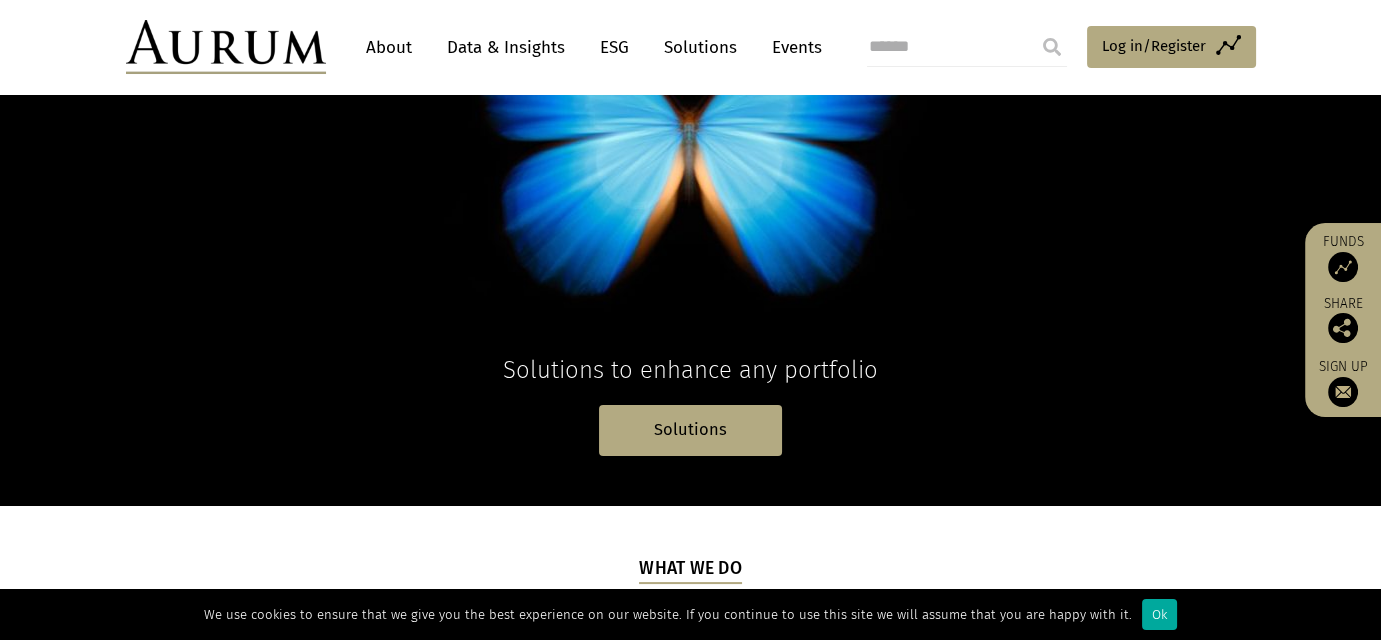 scroll, scrollTop: 0, scrollLeft: 0, axis: both 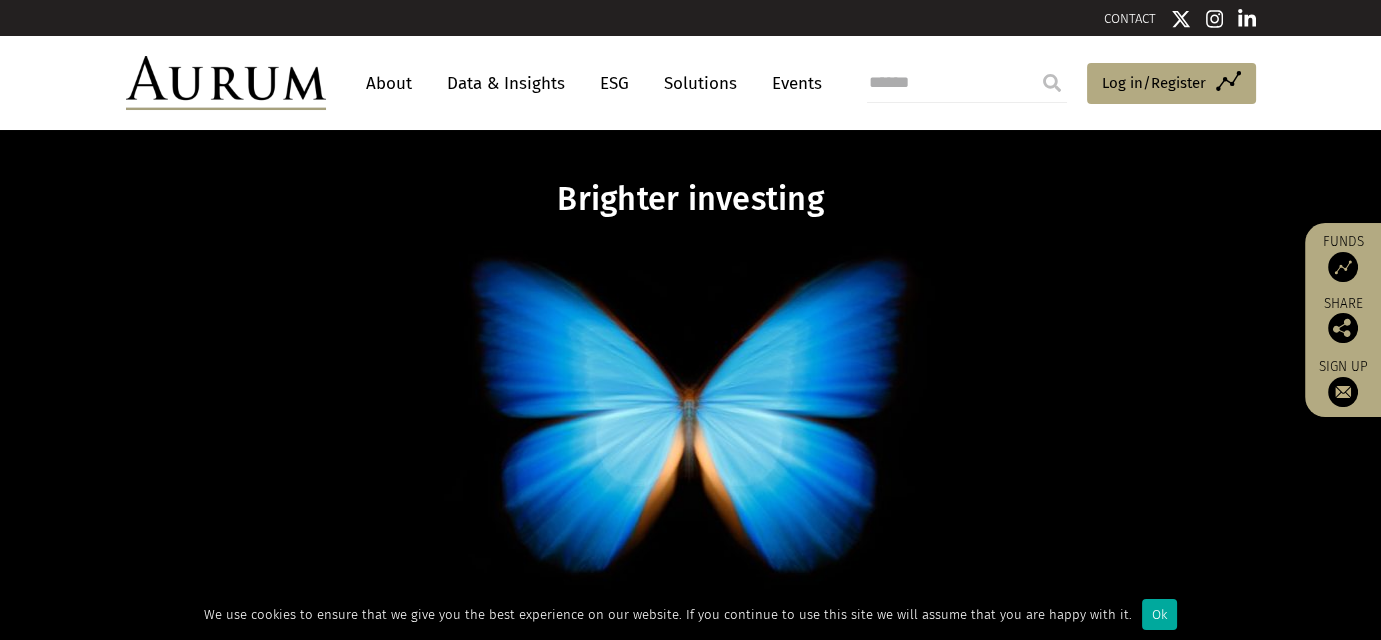 click on "About" at bounding box center (389, 83) 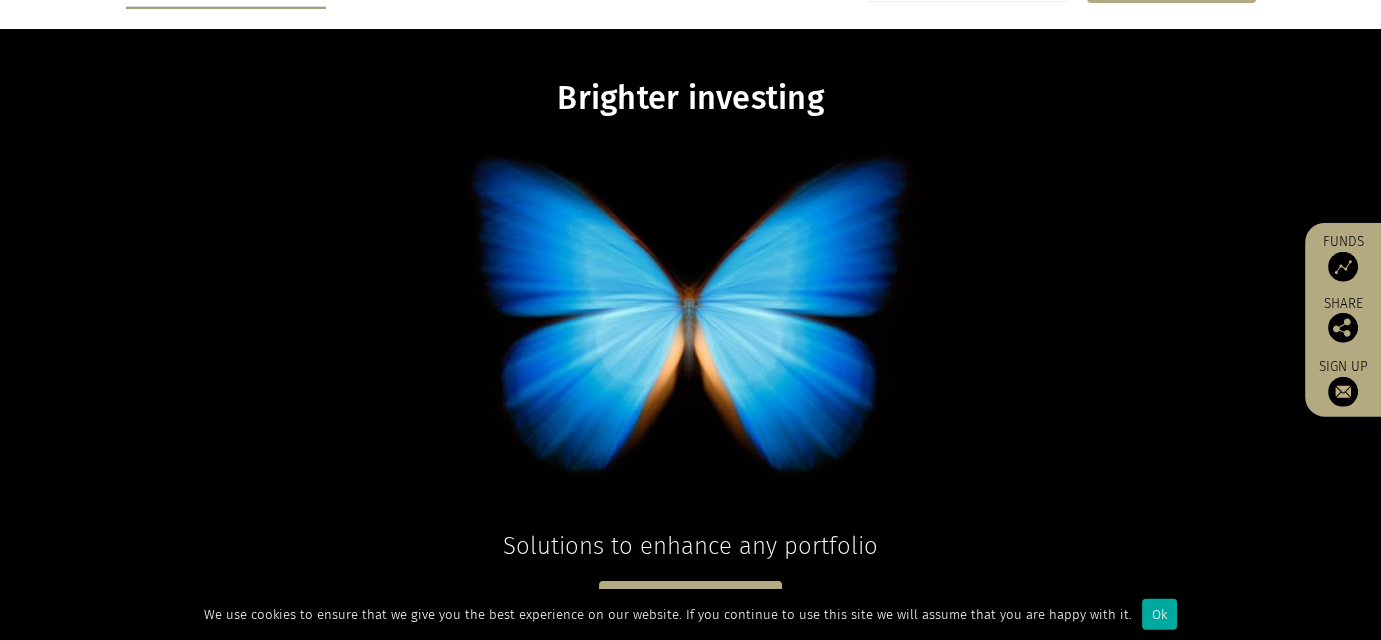 scroll, scrollTop: 0, scrollLeft: 0, axis: both 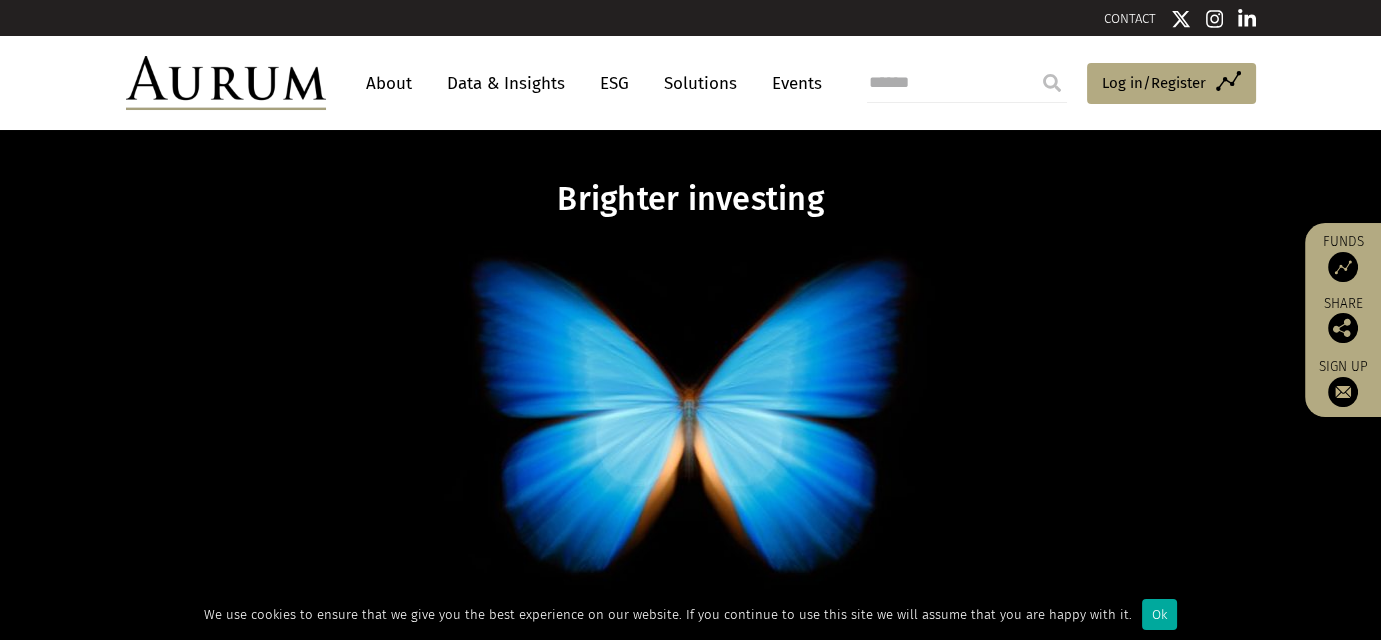 click on "Events" at bounding box center (792, 83) 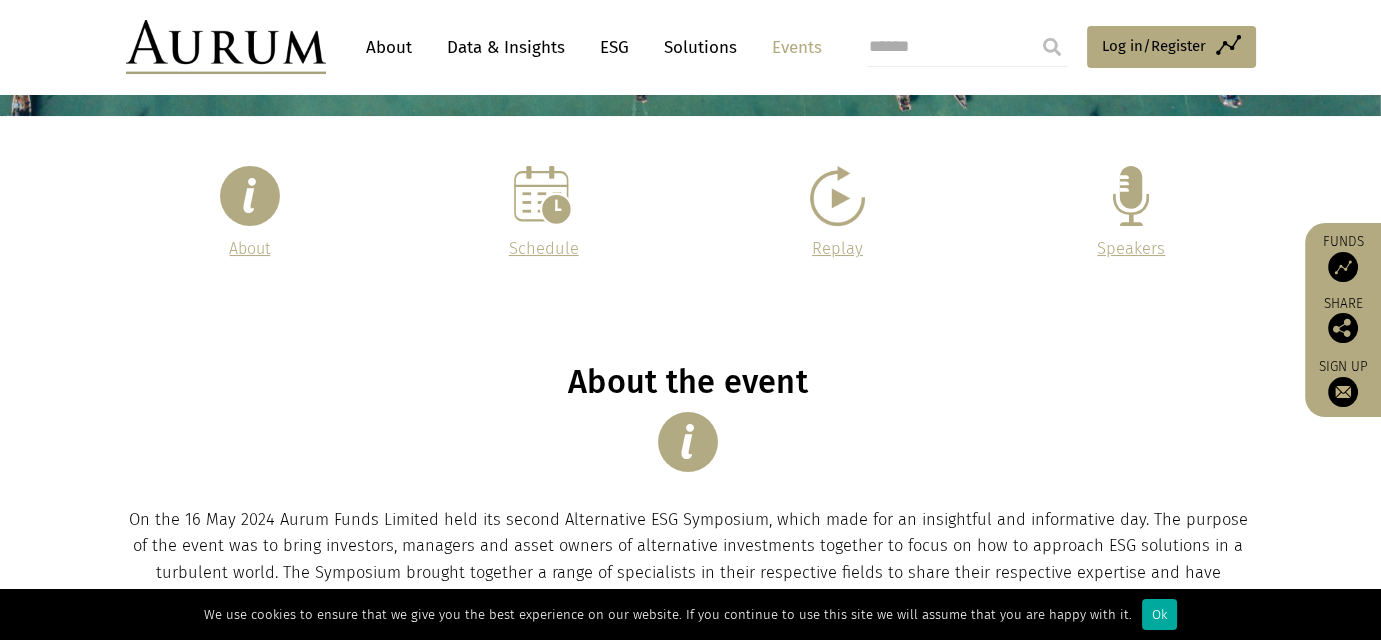 scroll, scrollTop: 0, scrollLeft: 0, axis: both 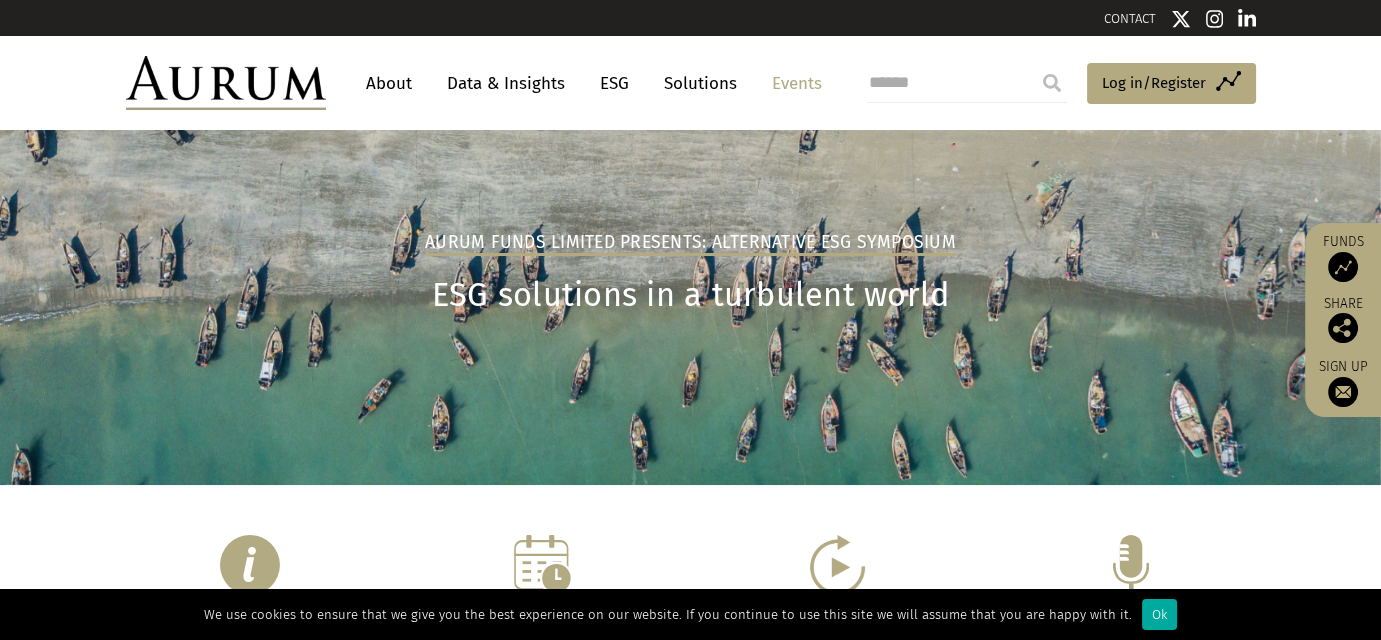 click on "About" at bounding box center (389, 83) 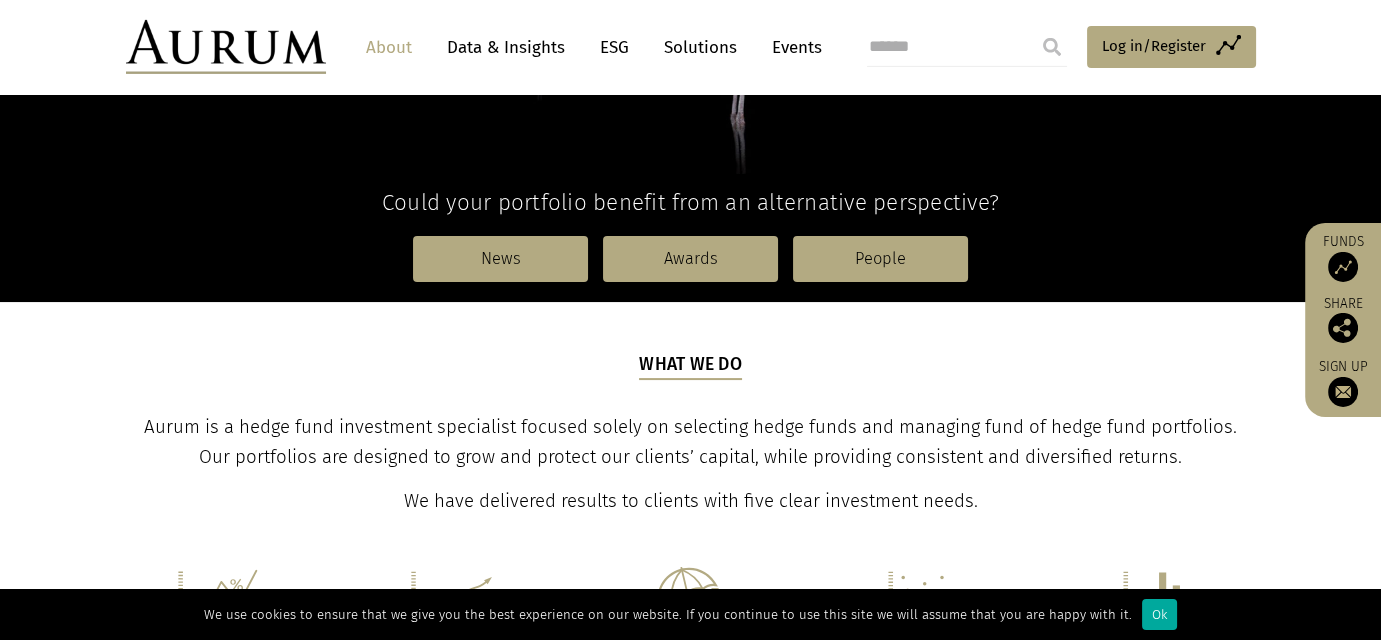 scroll, scrollTop: 554, scrollLeft: 0, axis: vertical 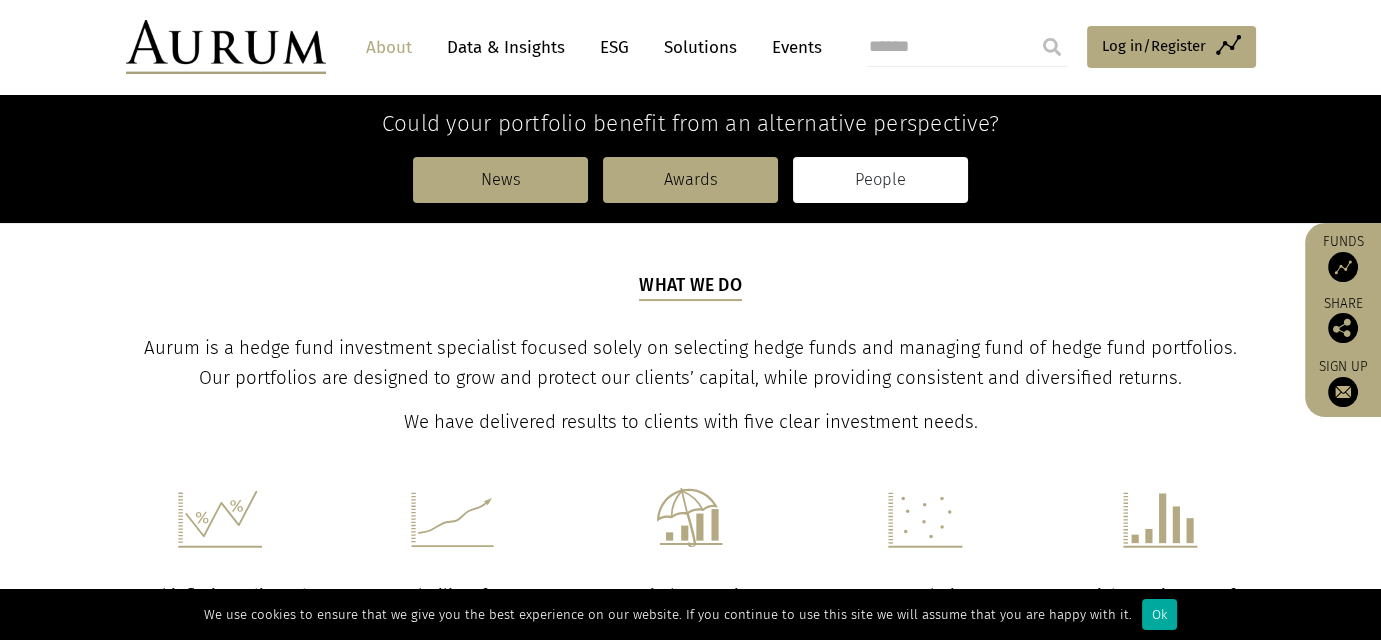 click on "People" at bounding box center (880, 180) 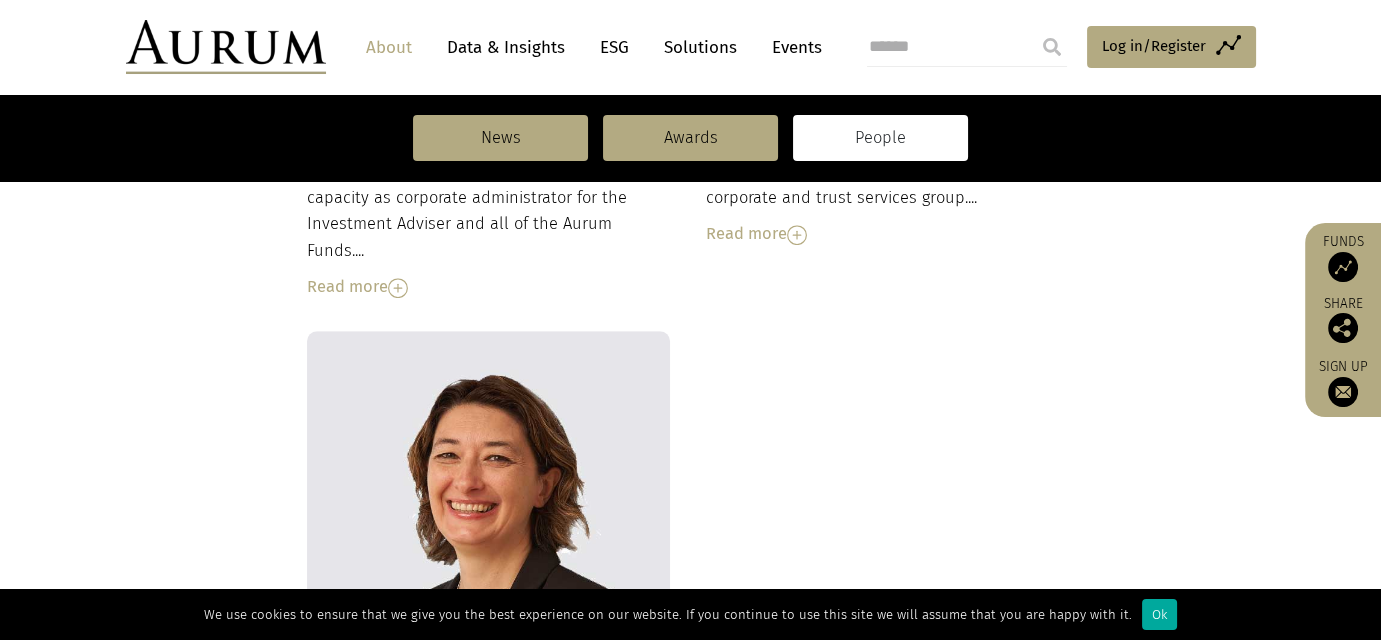 scroll, scrollTop: 1470, scrollLeft: 0, axis: vertical 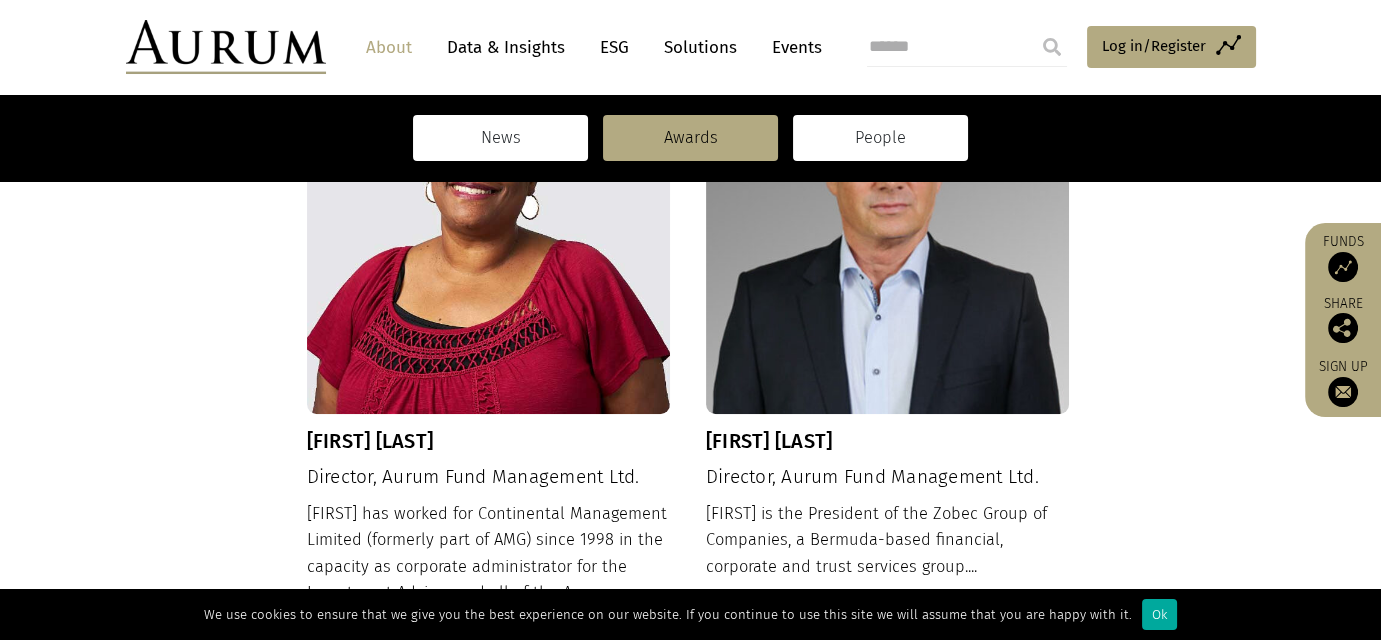 click on "News" at bounding box center (500, 138) 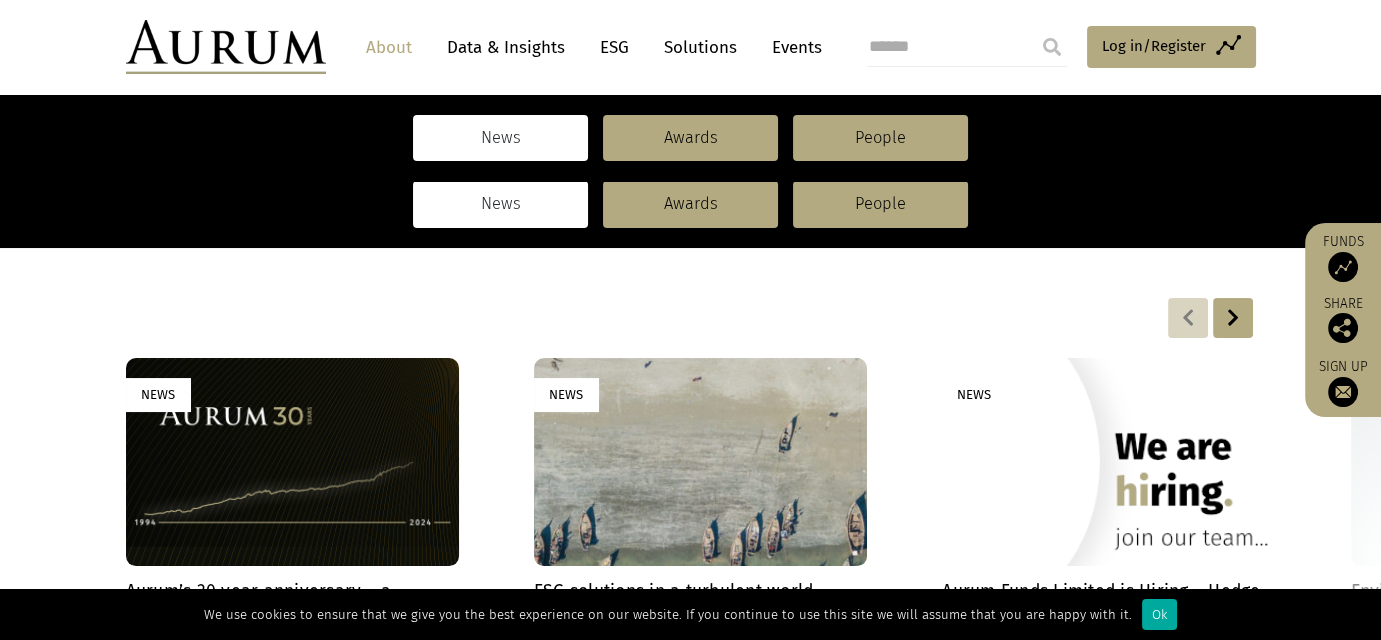 scroll, scrollTop: 462, scrollLeft: 0, axis: vertical 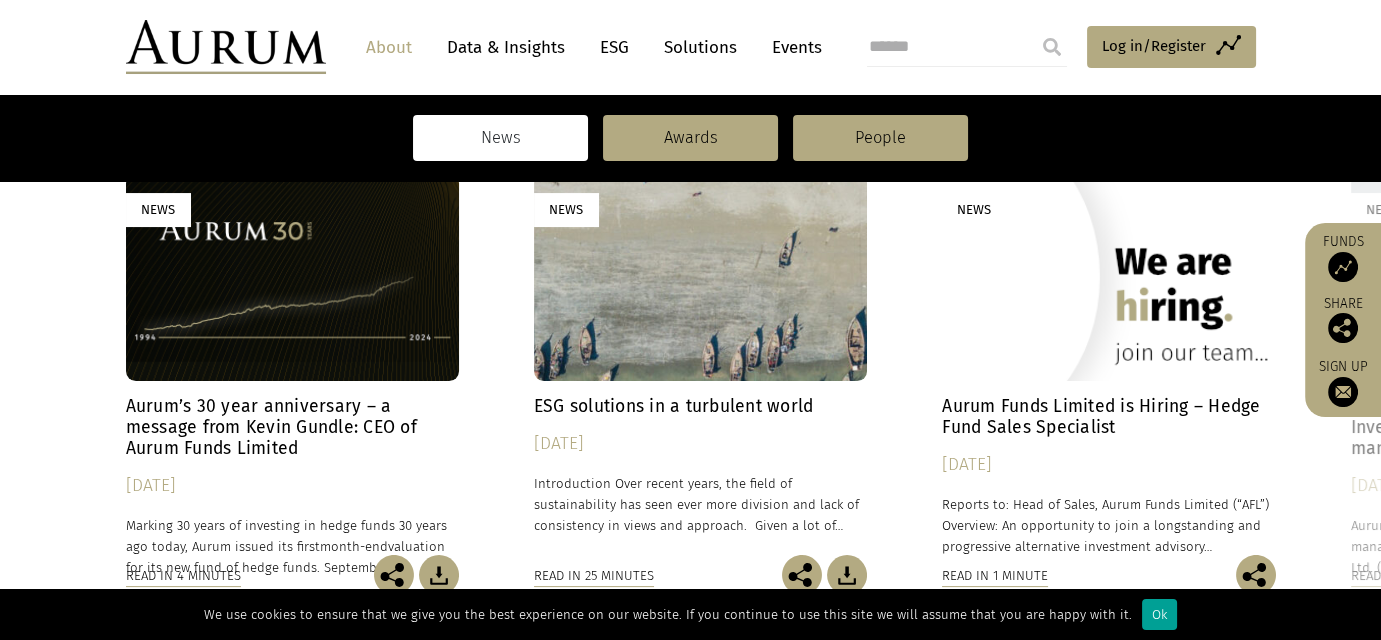 click on "Ok" at bounding box center (1159, 614) 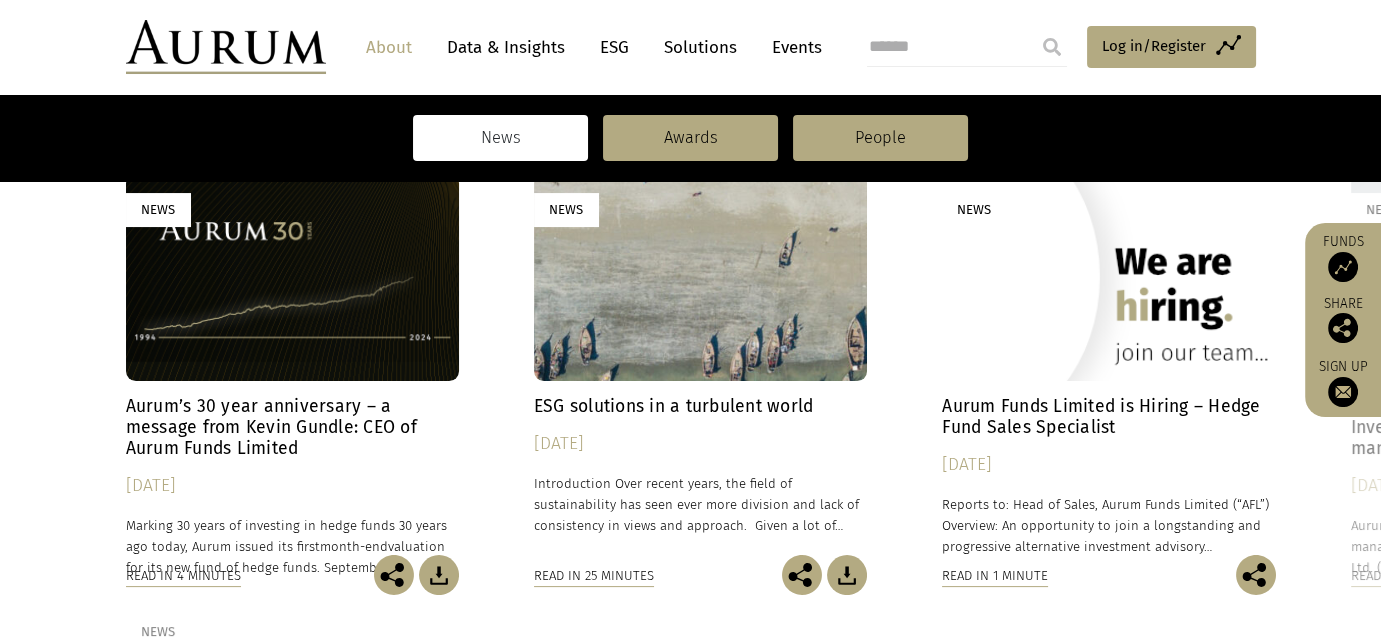 click on "Aurum’s 30 year anniversary – a message from Kevin Gundle: CEO of Aurum Funds Limited" at bounding box center [292, 427] 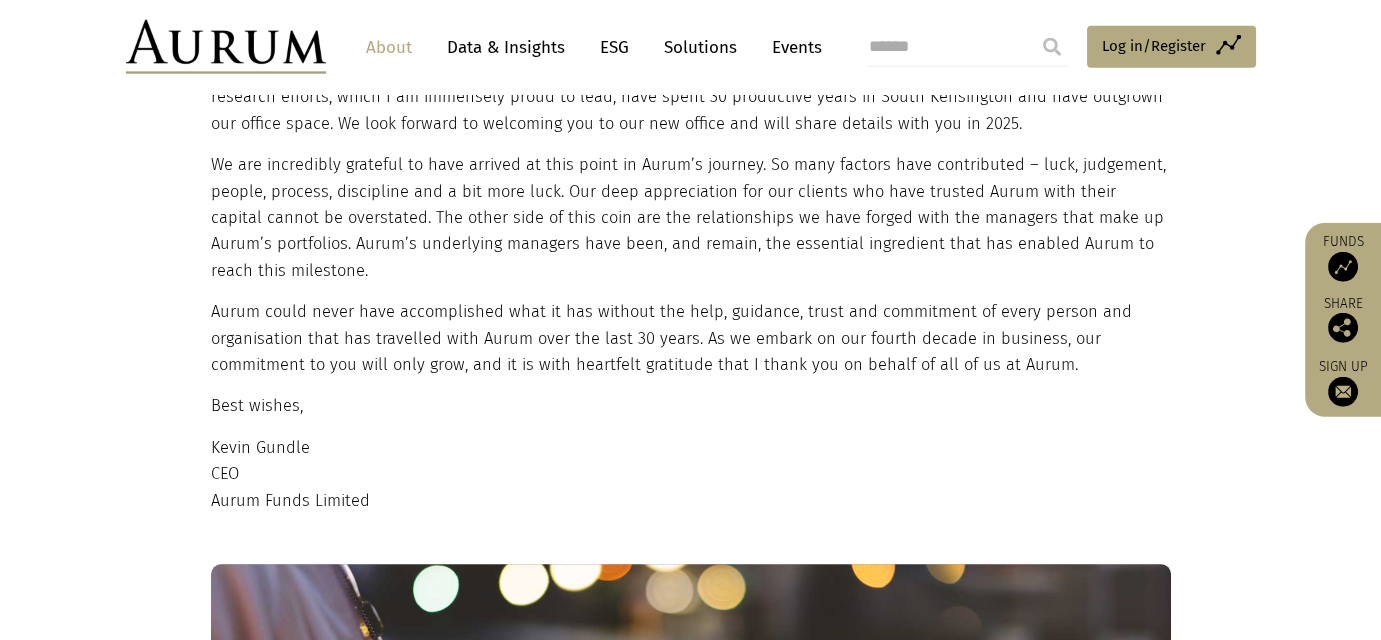 scroll, scrollTop: 1771, scrollLeft: 0, axis: vertical 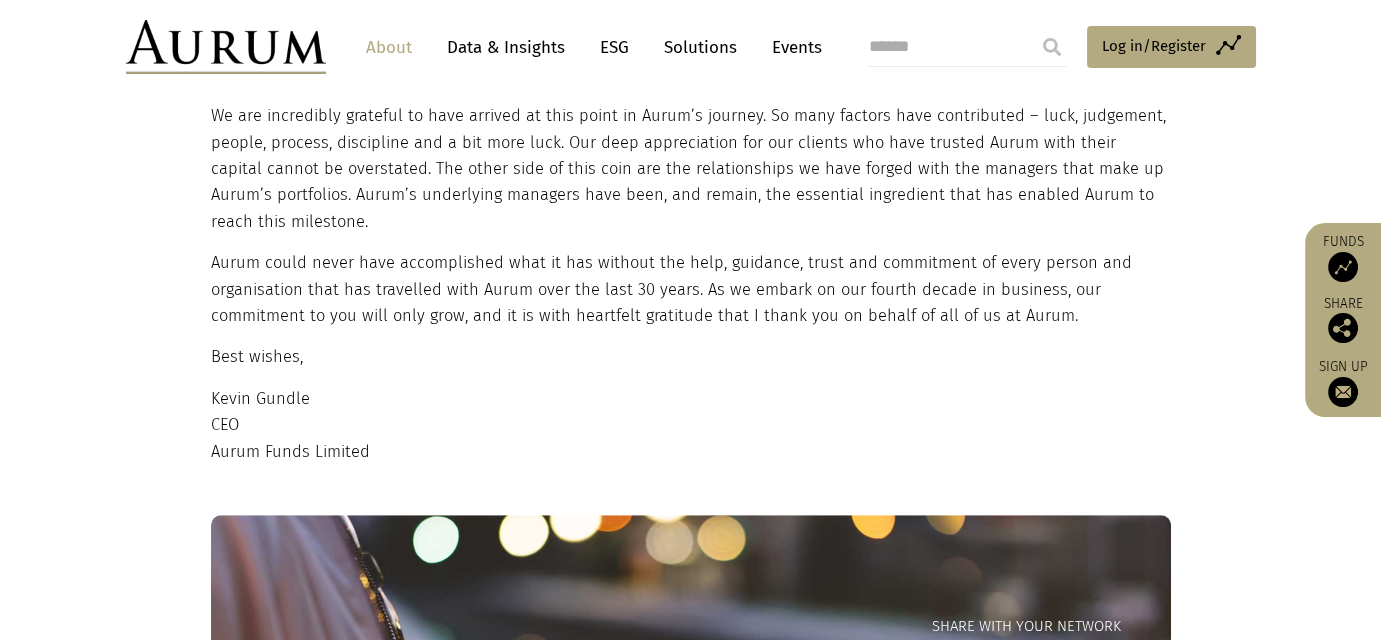 click on "Contact" at bounding box center (858, 1015) 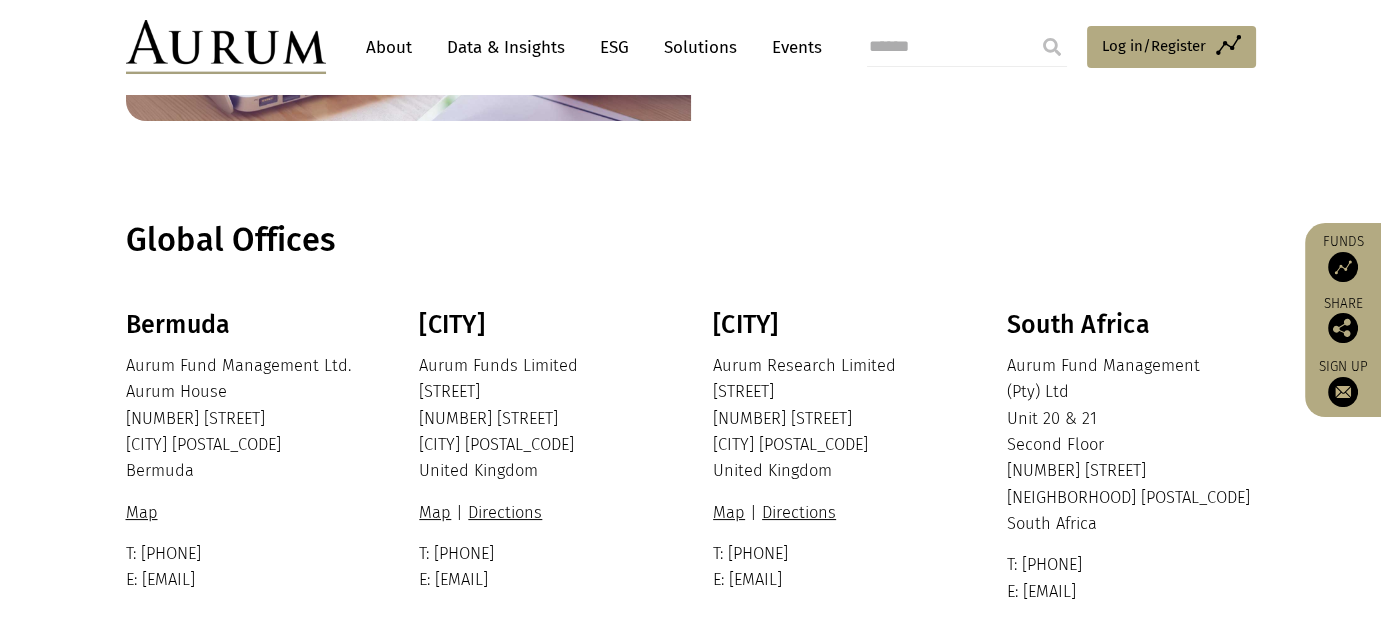 scroll, scrollTop: 0, scrollLeft: 0, axis: both 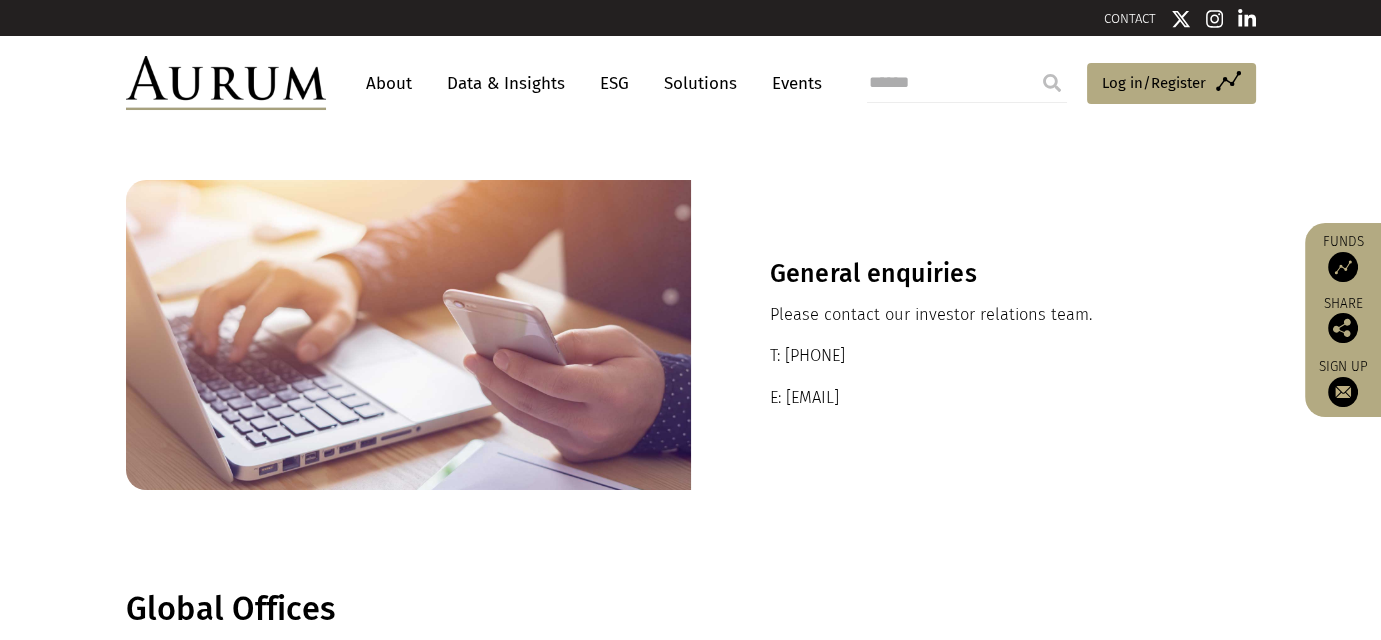 click on "About" at bounding box center (389, 83) 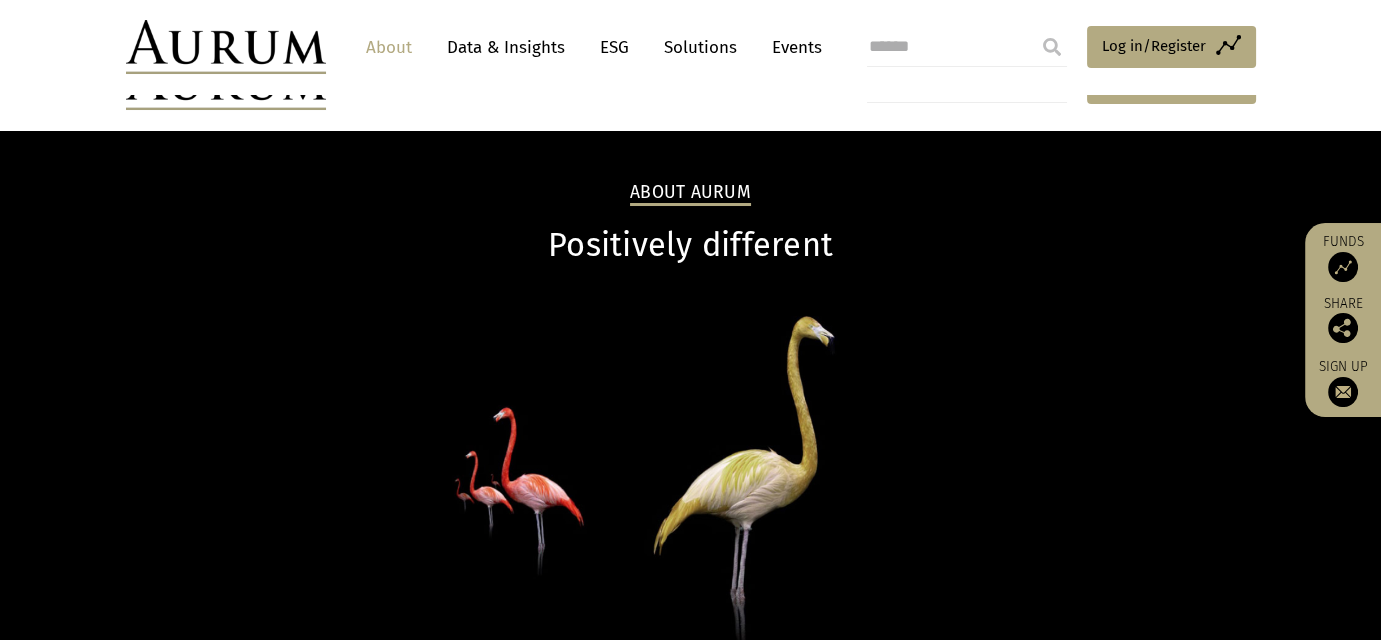 scroll, scrollTop: 277, scrollLeft: 0, axis: vertical 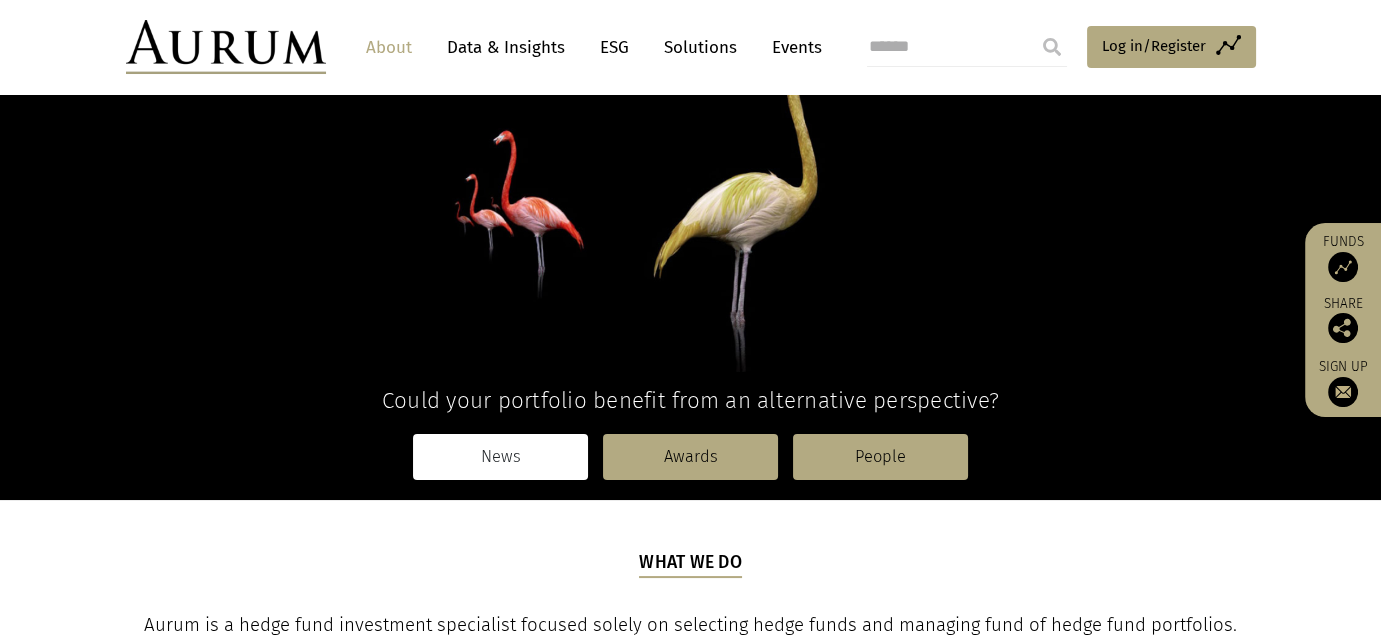 click on "News" at bounding box center (500, 457) 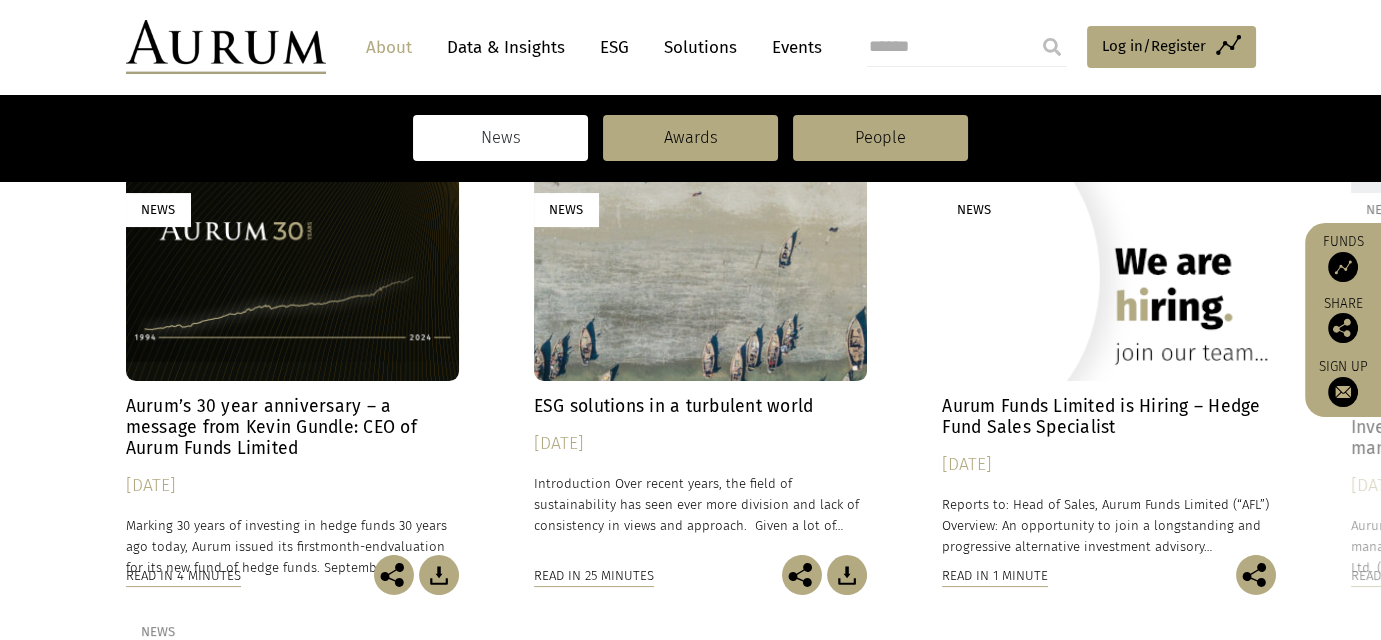 scroll, scrollTop: 277, scrollLeft: 0, axis: vertical 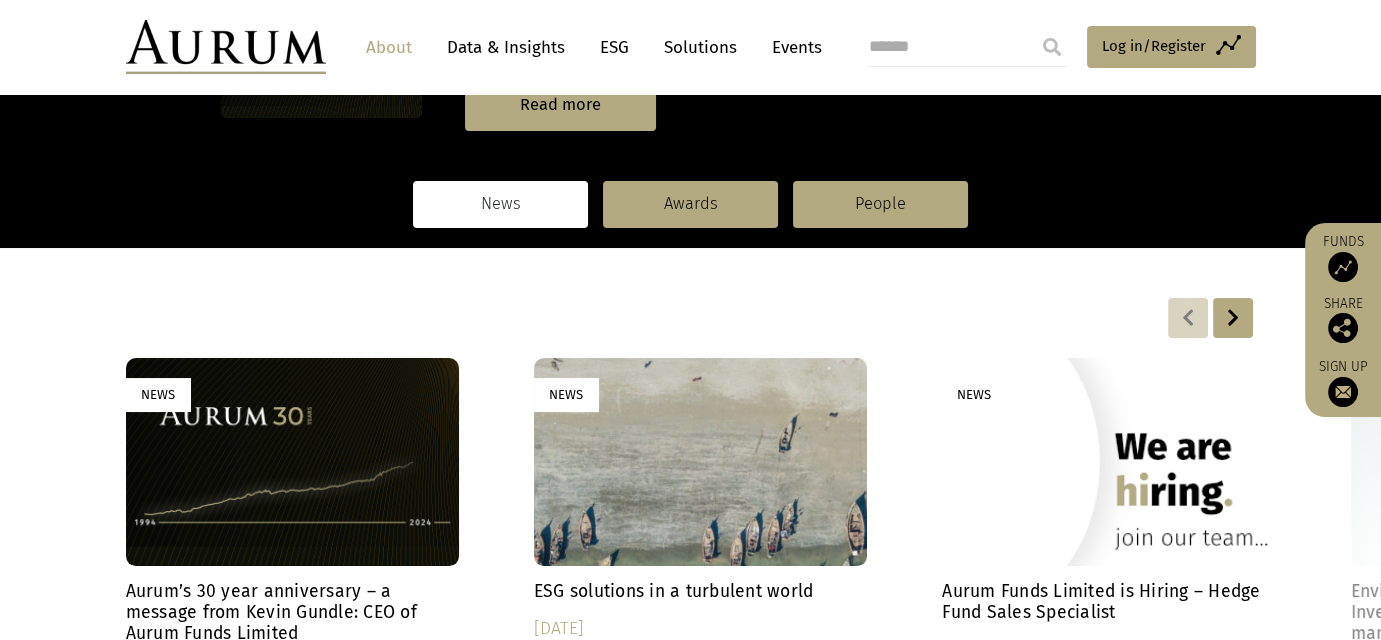click on "News" at bounding box center [1108, 462] 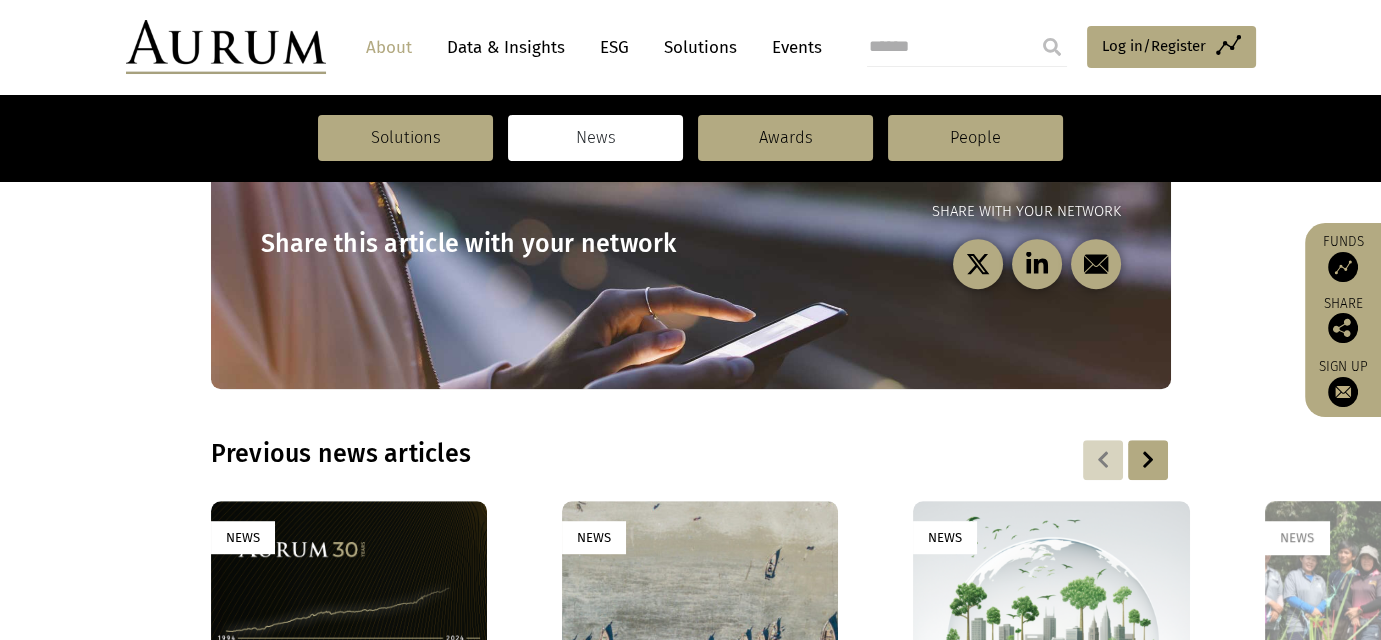 scroll, scrollTop: 1201, scrollLeft: 0, axis: vertical 